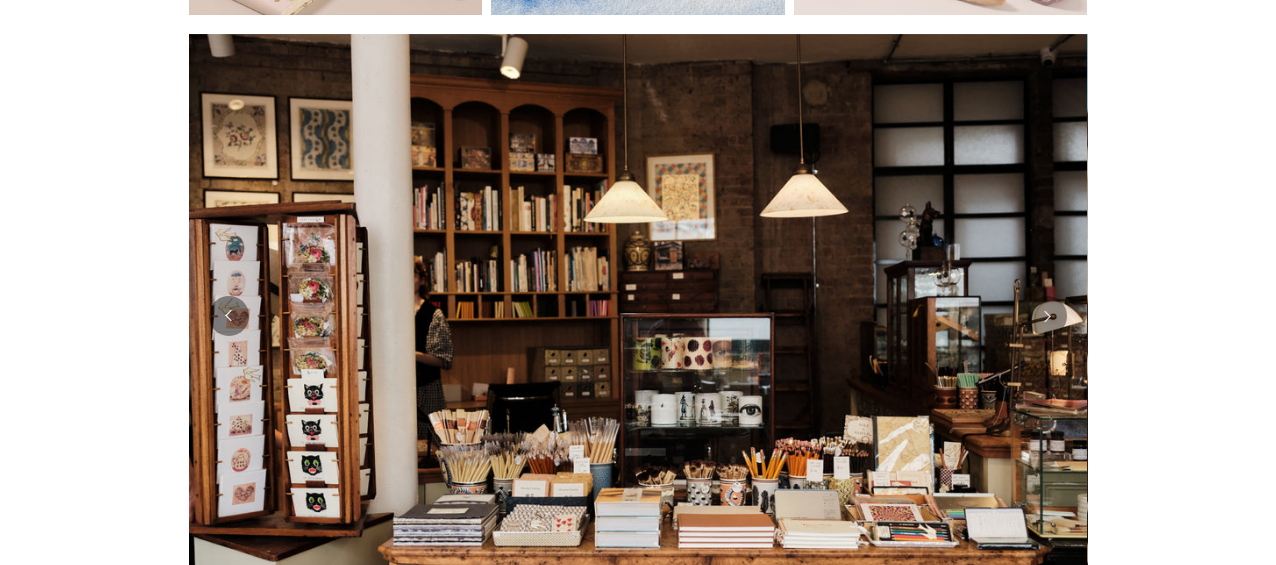 scroll, scrollTop: 399, scrollLeft: 0, axis: vertical 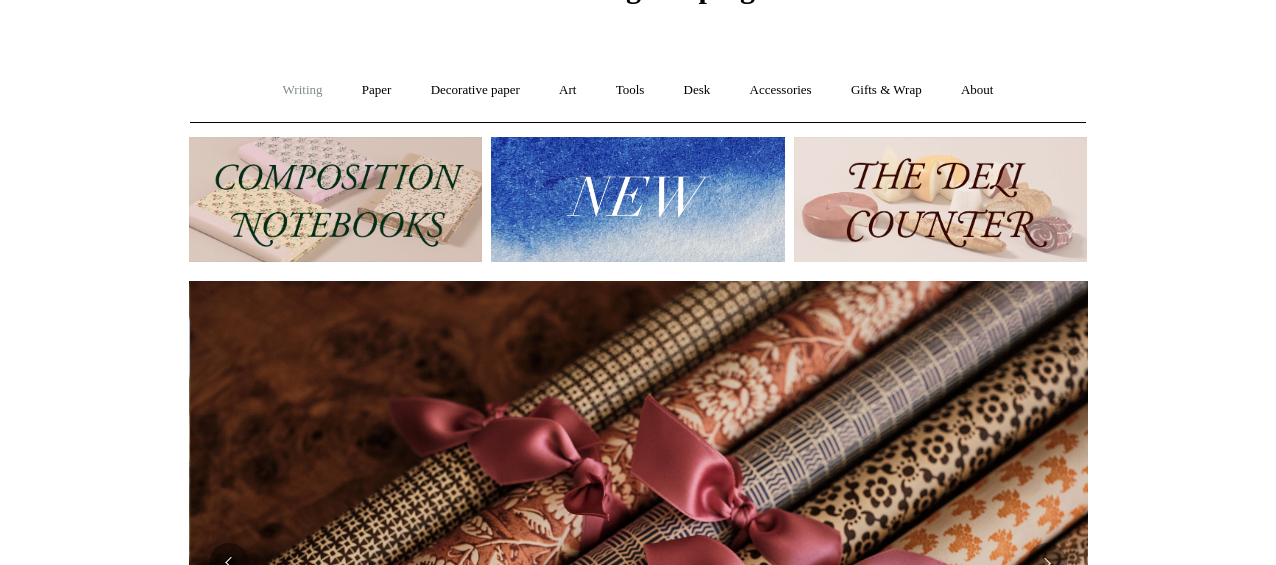click on "Writing +" at bounding box center [303, 90] 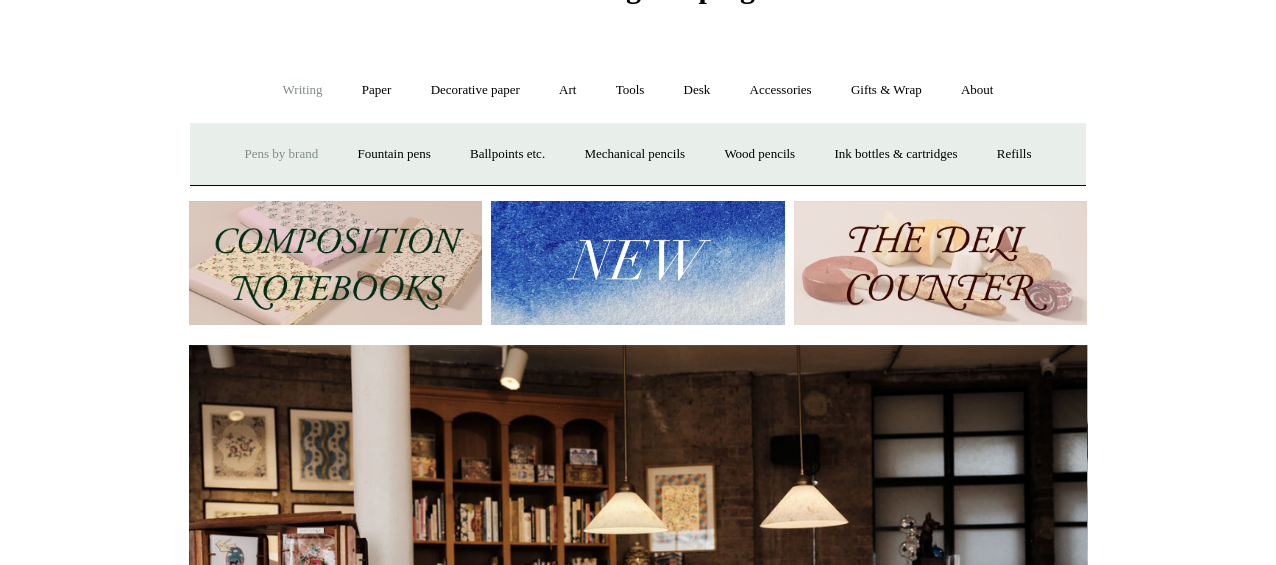 click on "Pens by brand +" at bounding box center [282, 154] 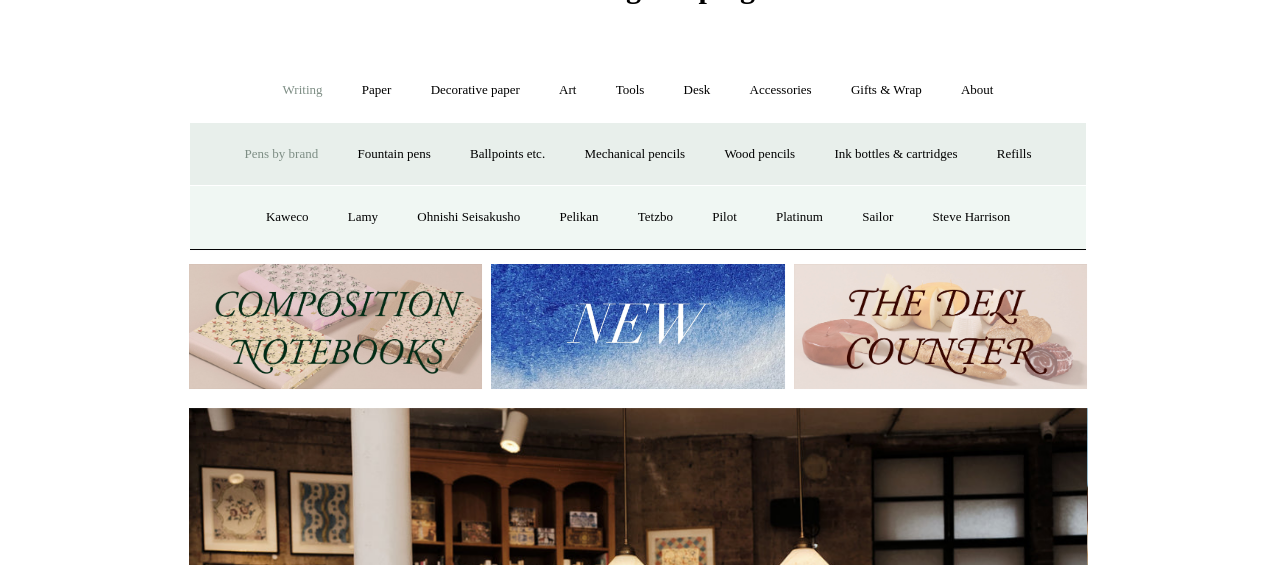 click at bounding box center [335, 326] 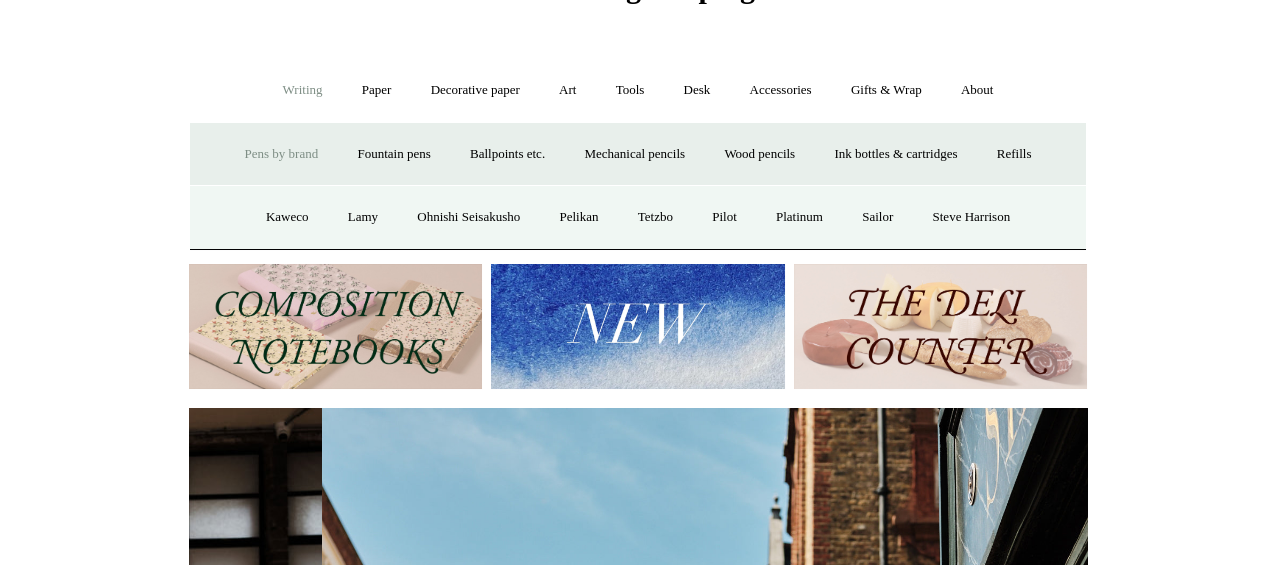 scroll, scrollTop: 0, scrollLeft: 898, axis: horizontal 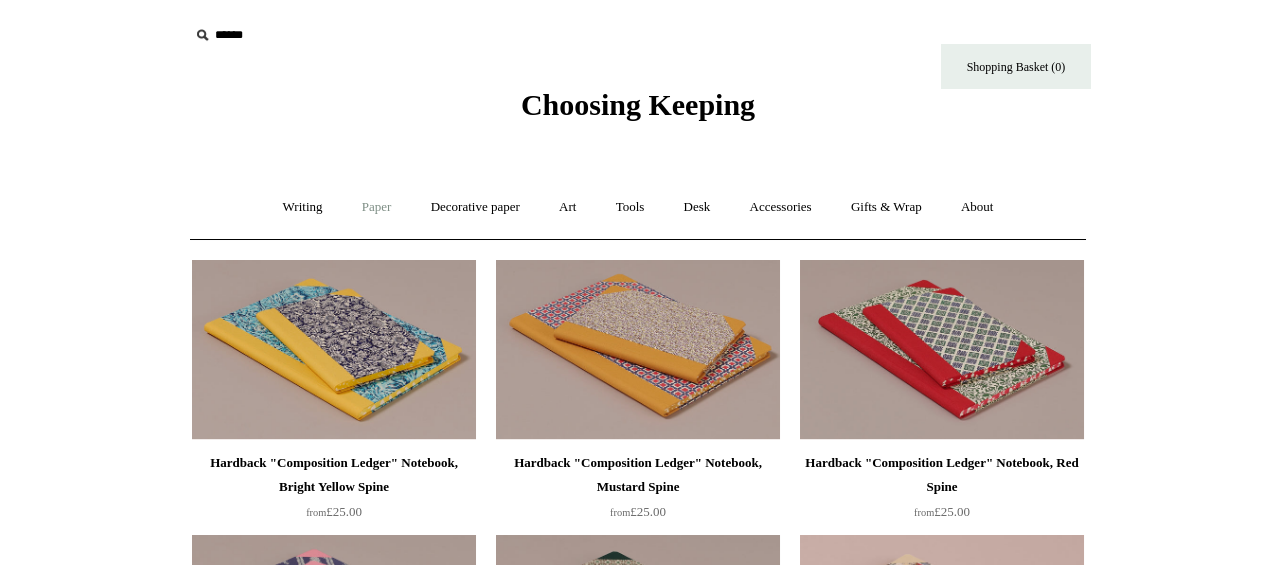 click on "Paper +" at bounding box center [377, 207] 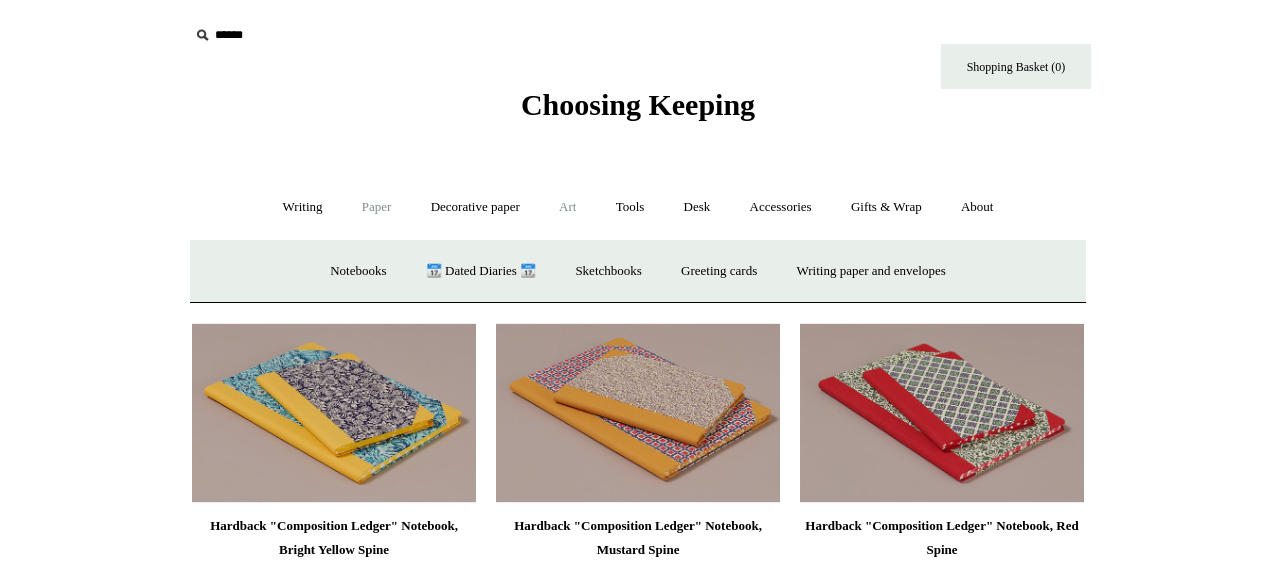 click on "Art +" at bounding box center [567, 207] 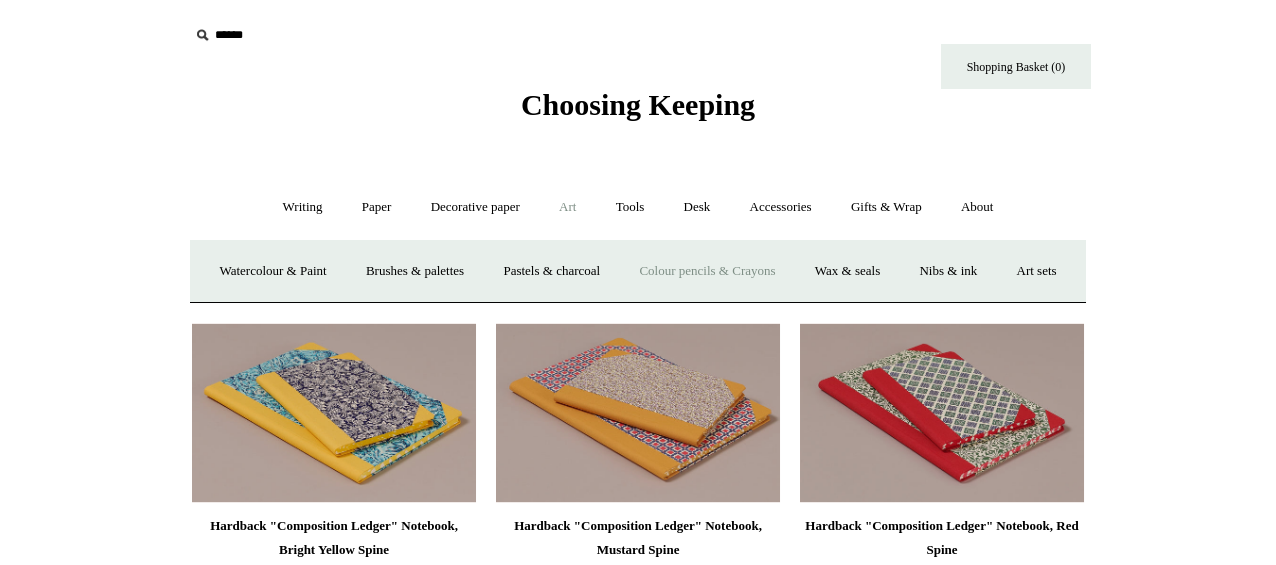 click on "Colour pencils & Crayons" at bounding box center [707, 271] 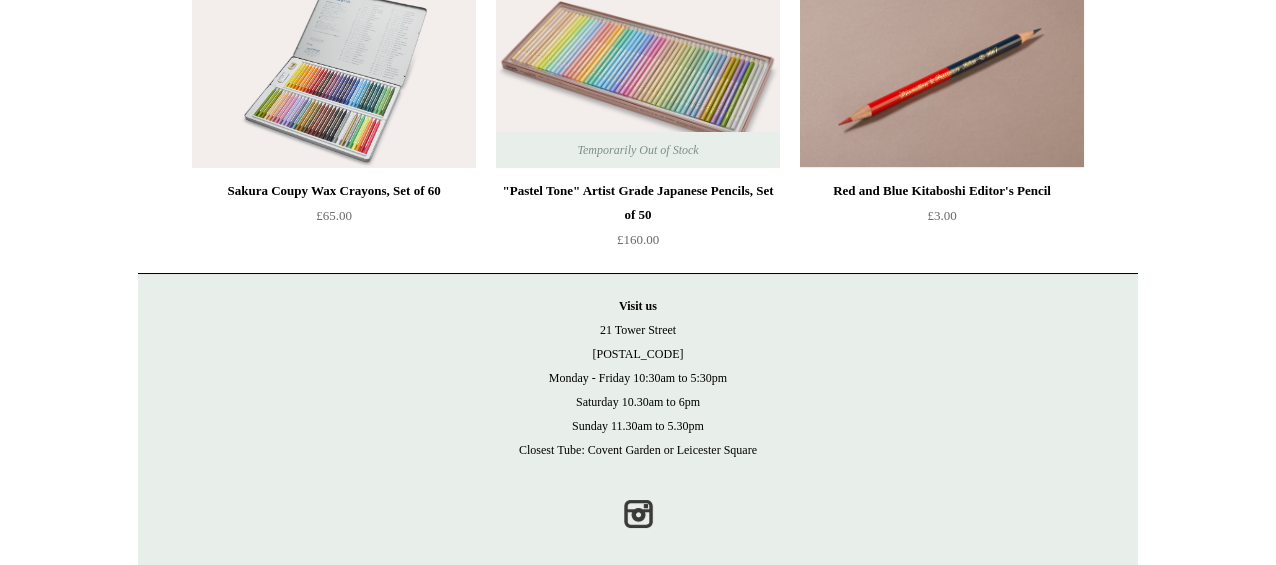 scroll, scrollTop: 841, scrollLeft: 0, axis: vertical 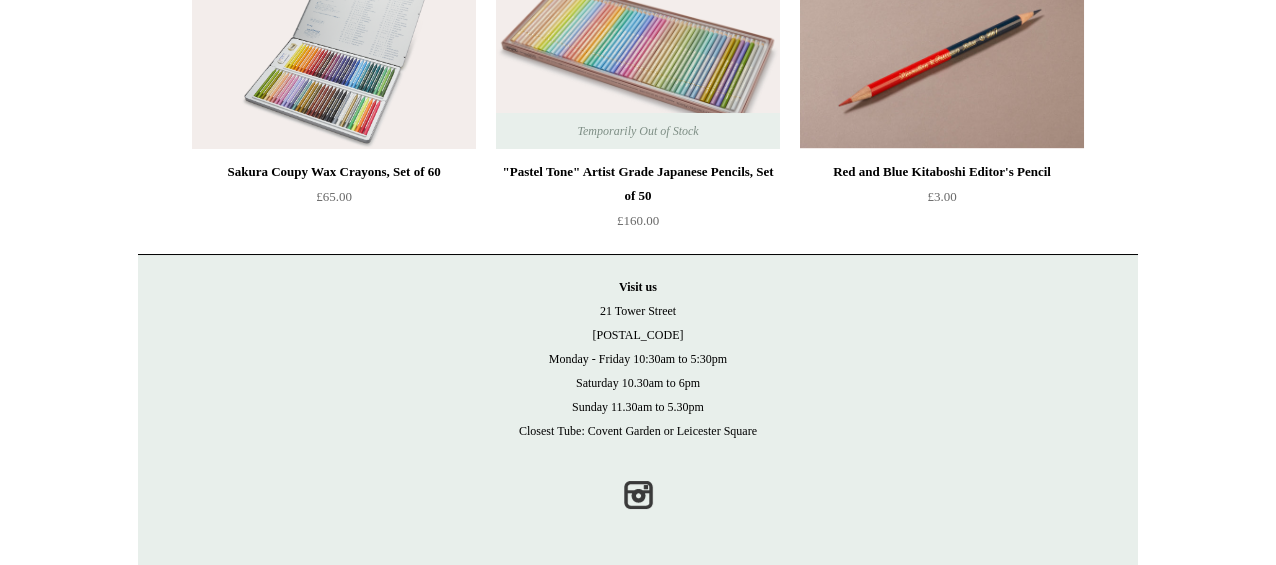 drag, startPoint x: 708, startPoint y: 349, endPoint x: 9, endPoint y: 171, distance: 721.30786 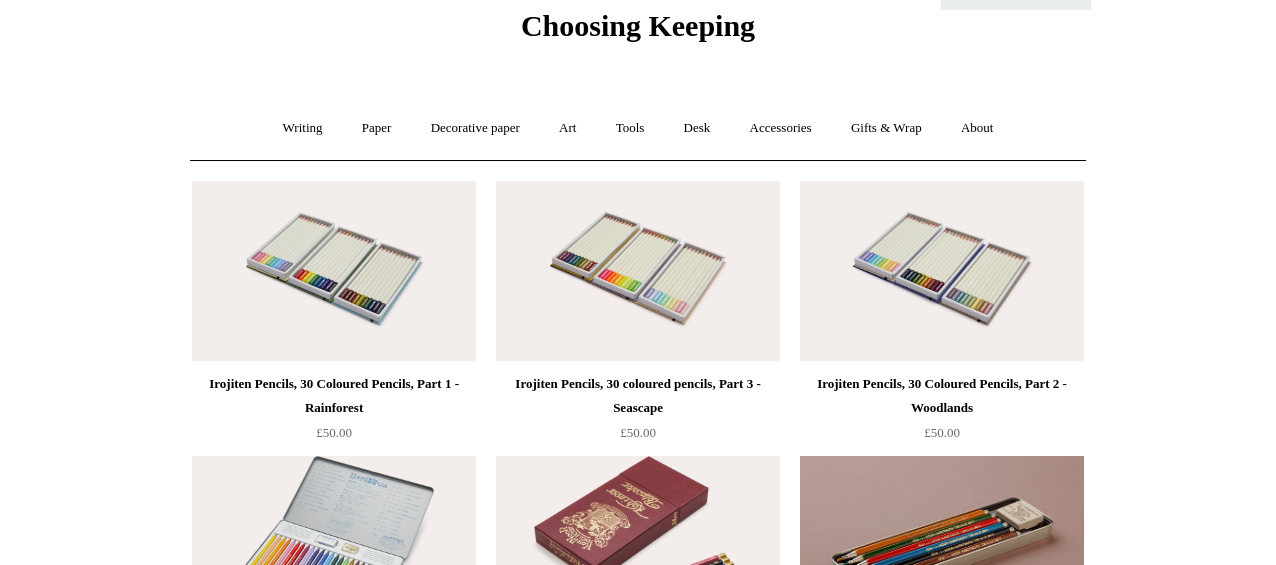 scroll, scrollTop: 0, scrollLeft: 0, axis: both 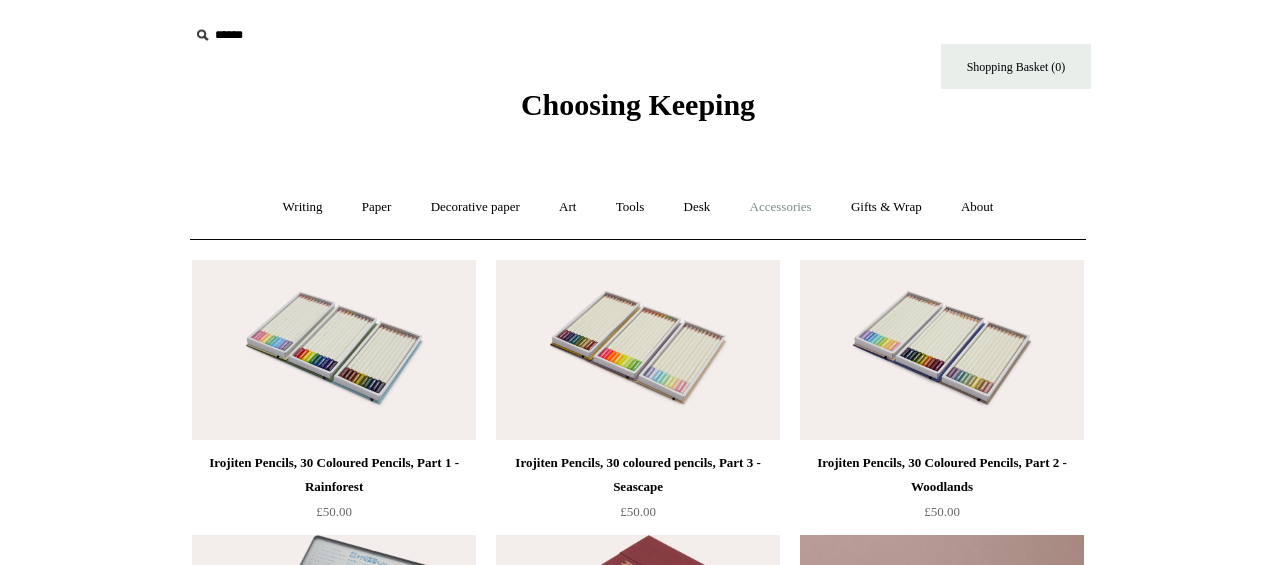click on "Accessories +" at bounding box center [781, 207] 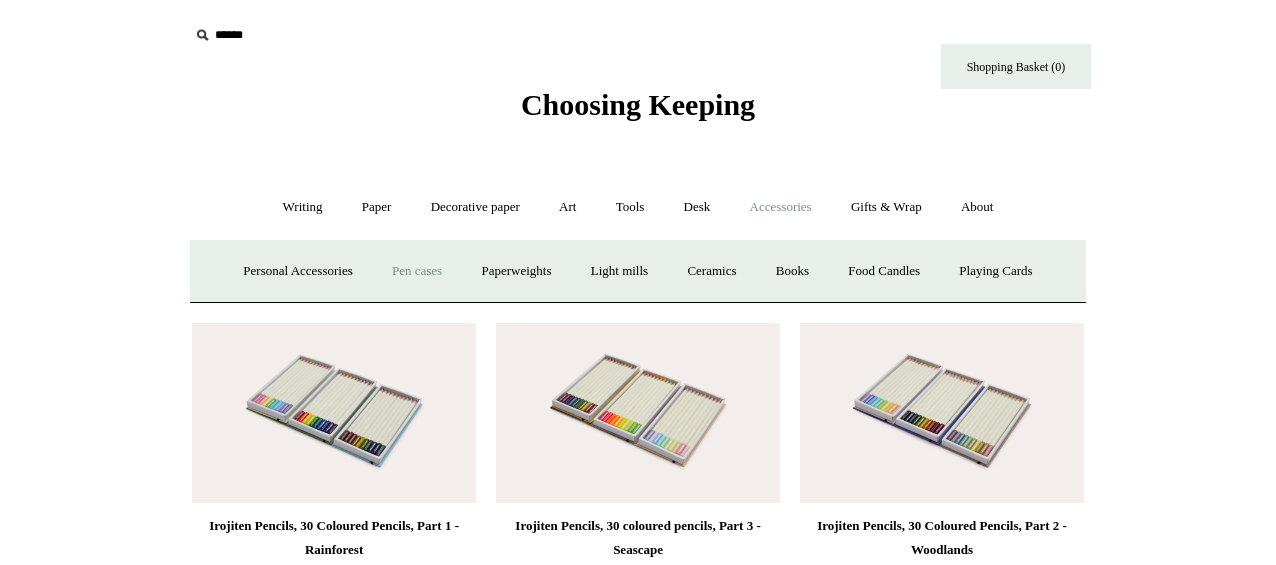 click on "Pen cases" at bounding box center [417, 271] 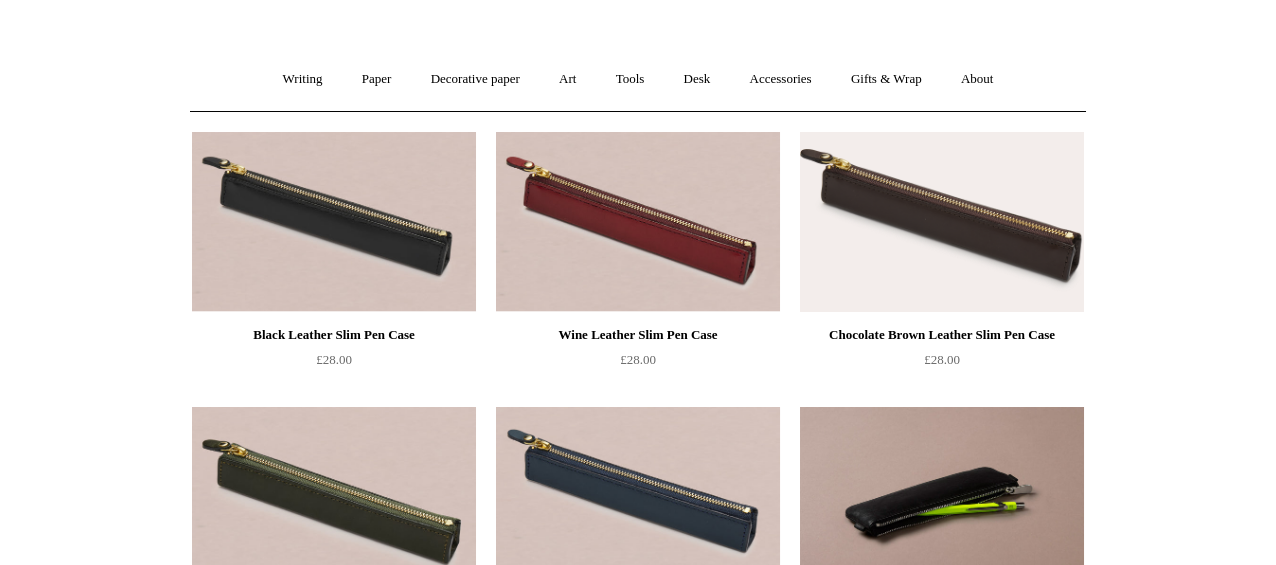 scroll, scrollTop: 0, scrollLeft: 0, axis: both 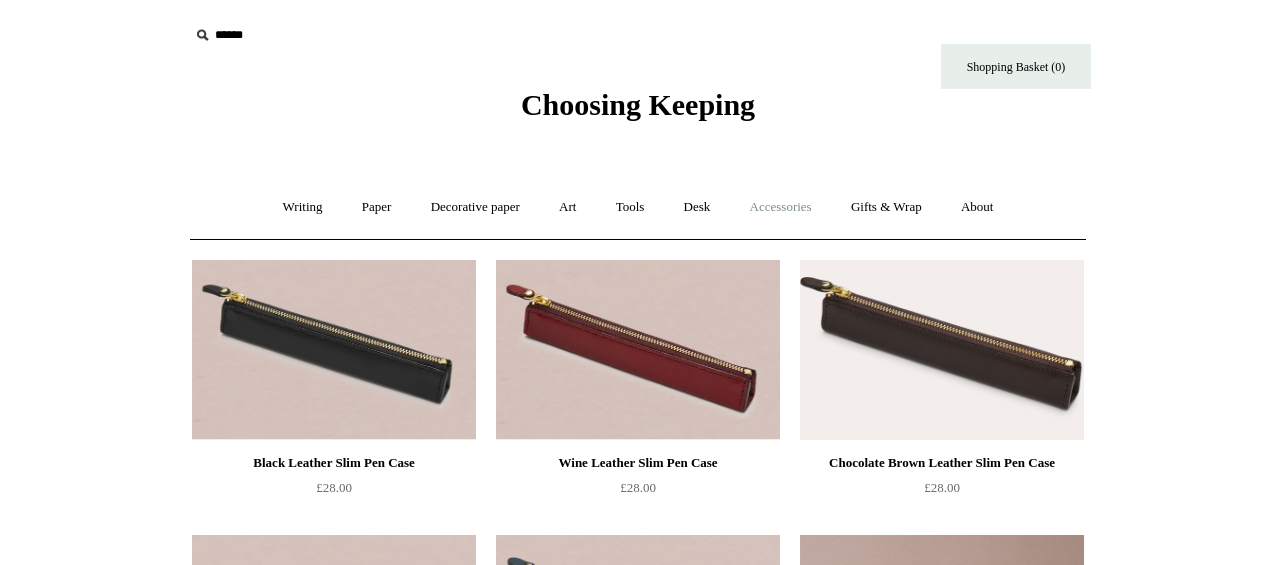 click on "Accessories +" at bounding box center [781, 207] 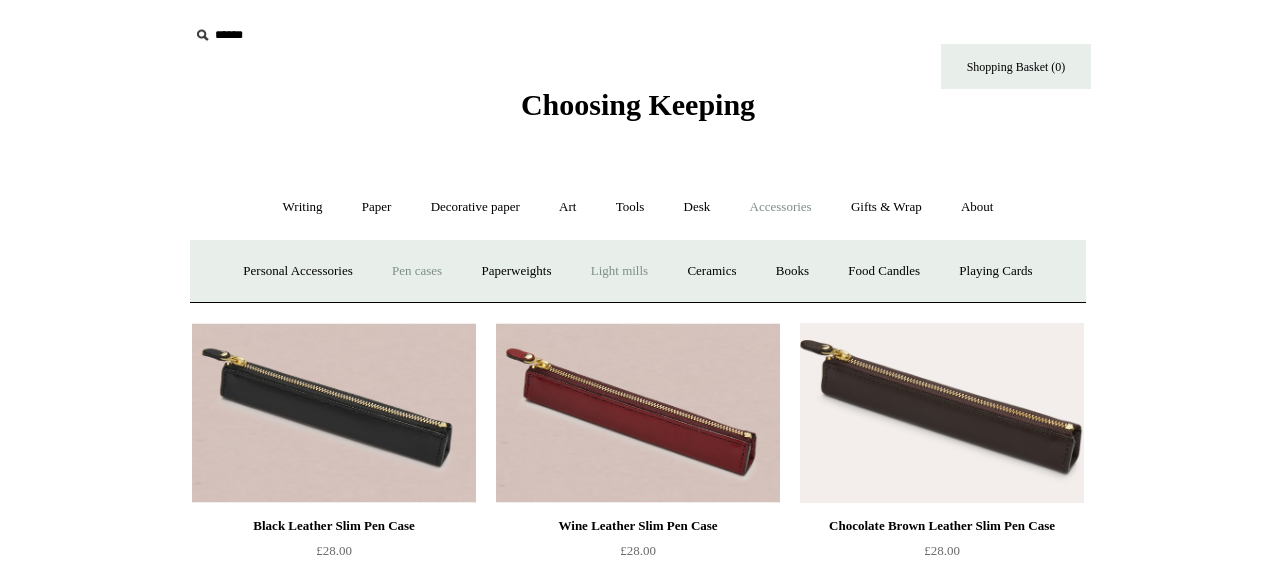 click on "Light mills" at bounding box center [619, 271] 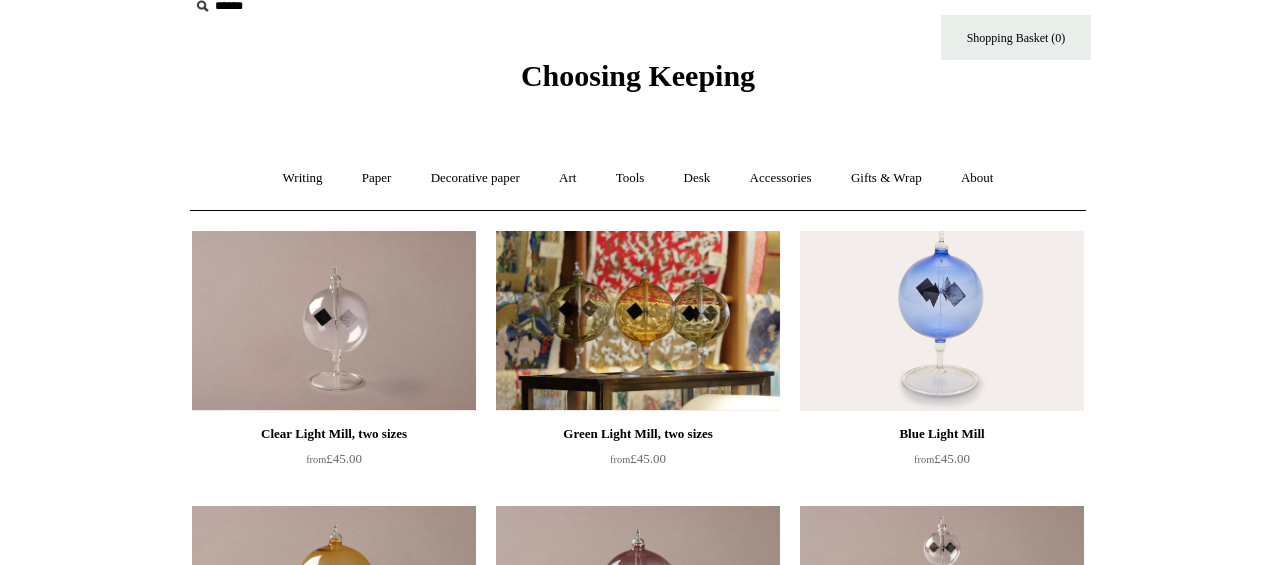 scroll, scrollTop: 0, scrollLeft: 0, axis: both 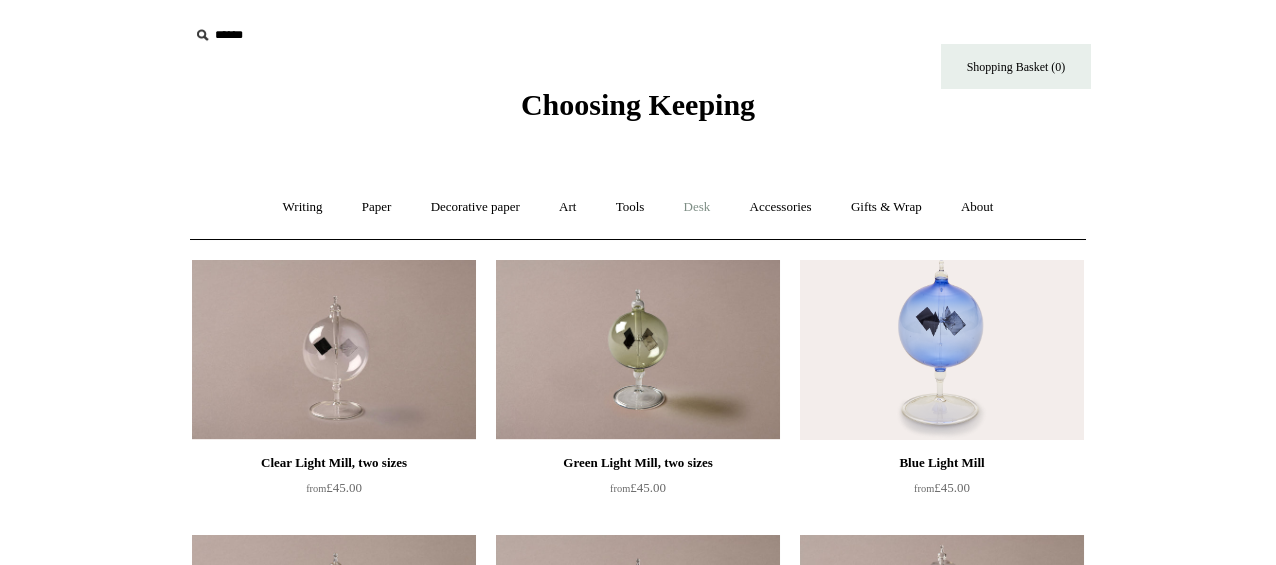 click on "Desk +" at bounding box center (697, 207) 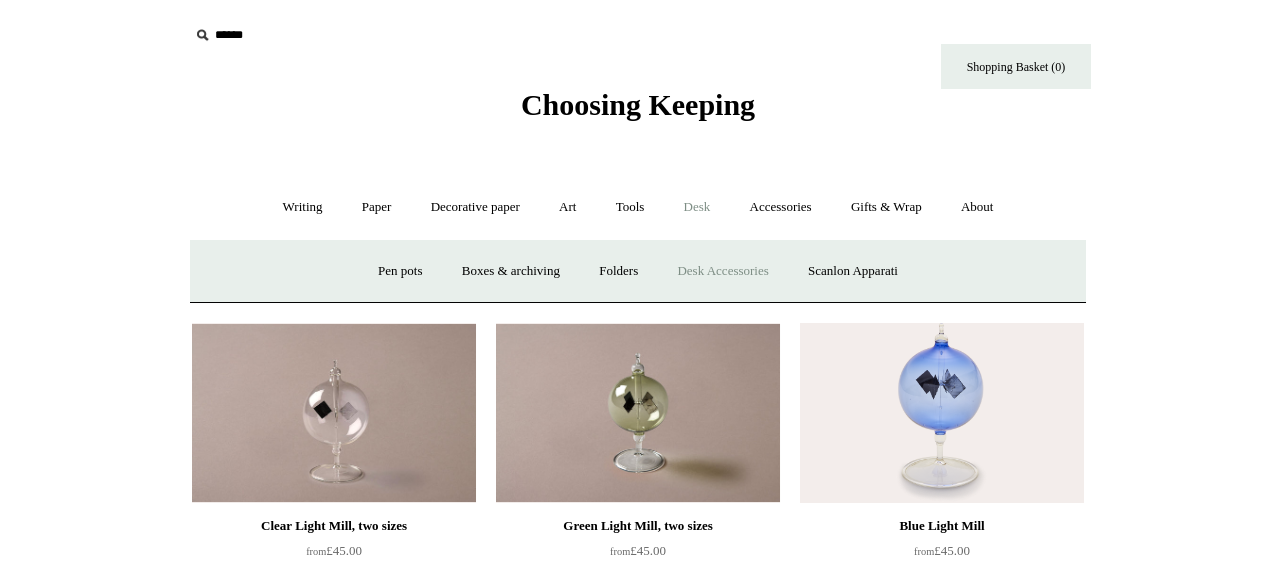 click on "Desk Accessories" at bounding box center [722, 271] 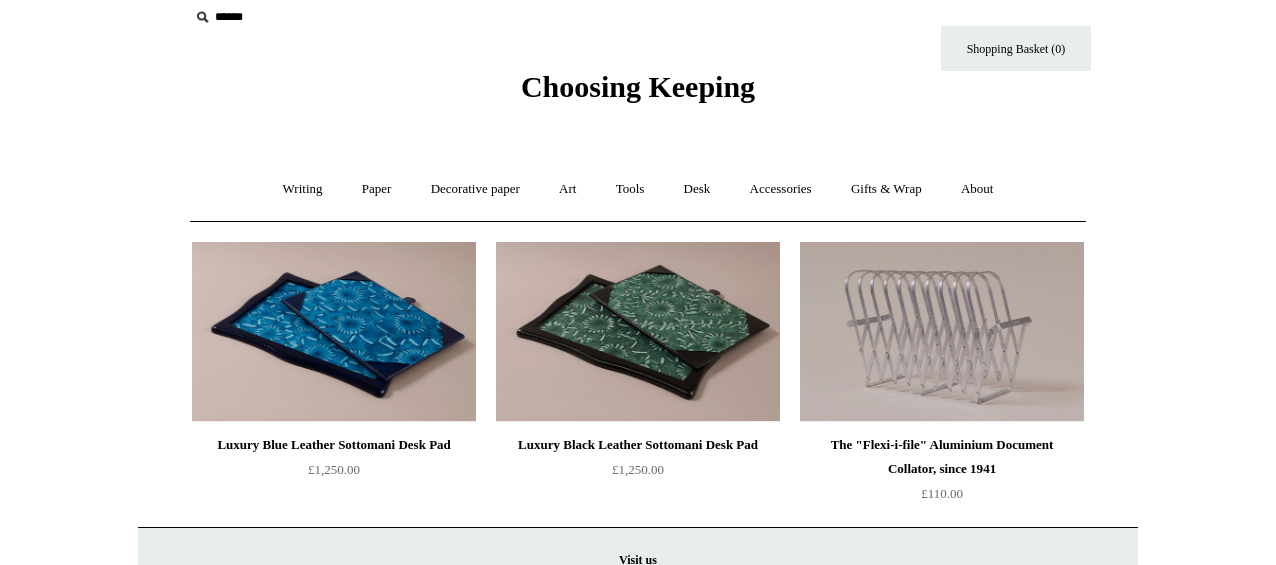 scroll, scrollTop: 0, scrollLeft: 0, axis: both 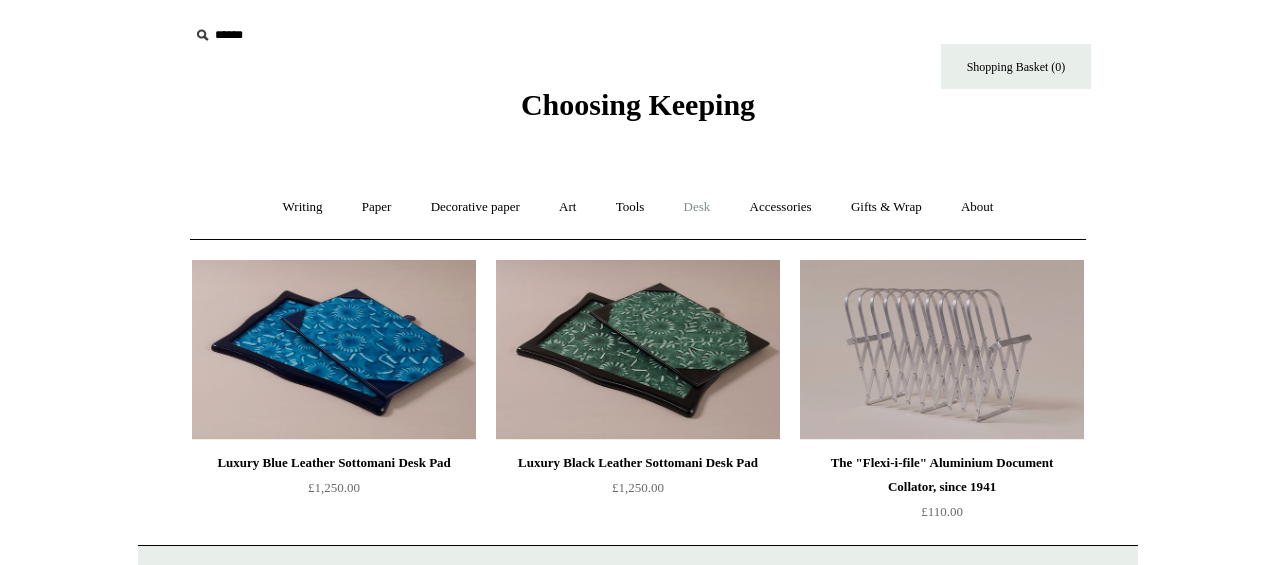 click on "Desk +" at bounding box center [697, 207] 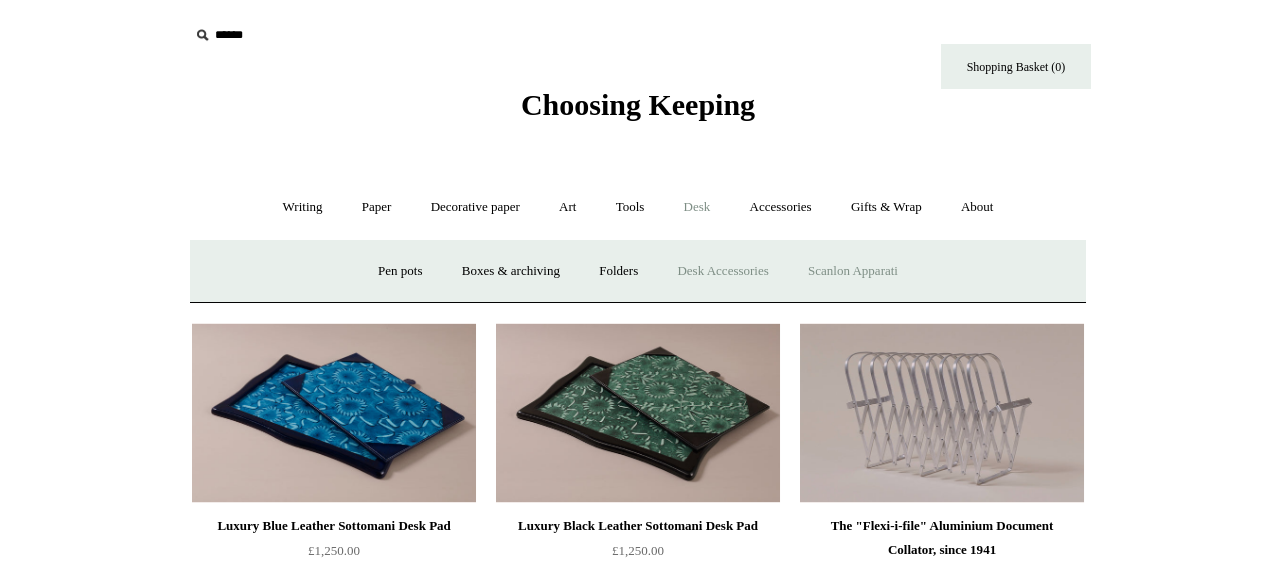 click on "Scanlon Apparati" at bounding box center (853, 271) 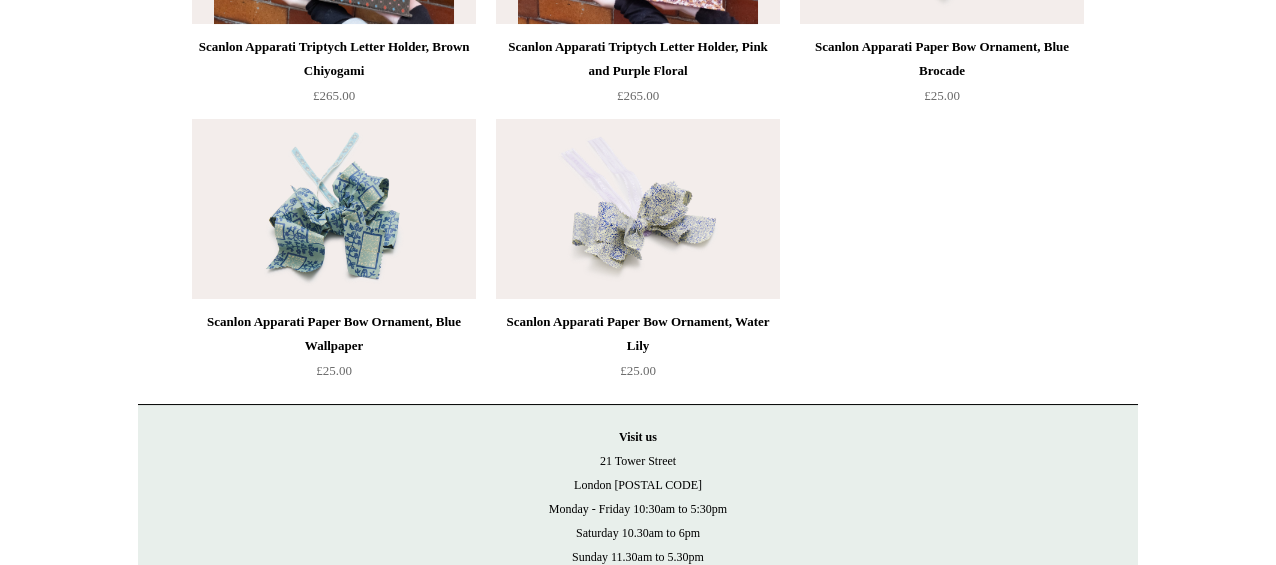 scroll, scrollTop: 1900, scrollLeft: 0, axis: vertical 